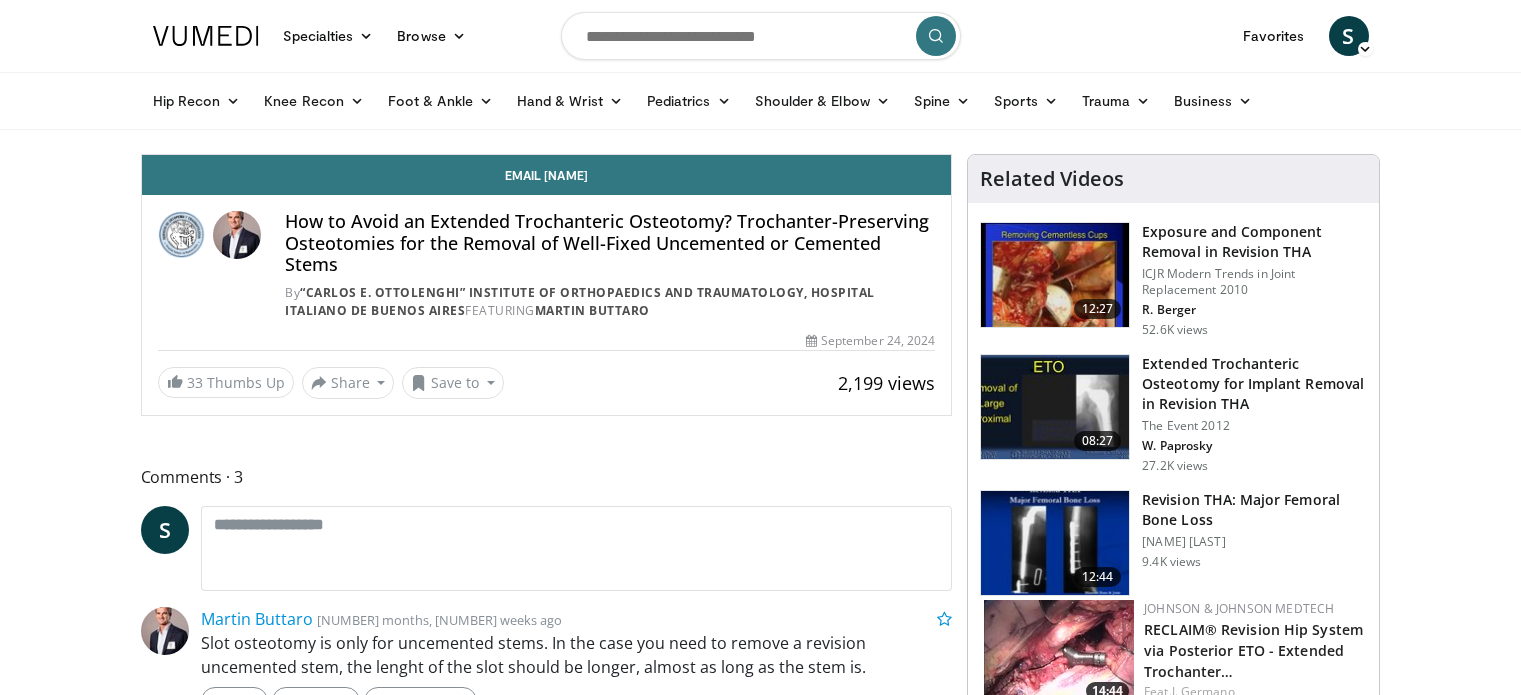 scroll, scrollTop: 0, scrollLeft: 0, axis: both 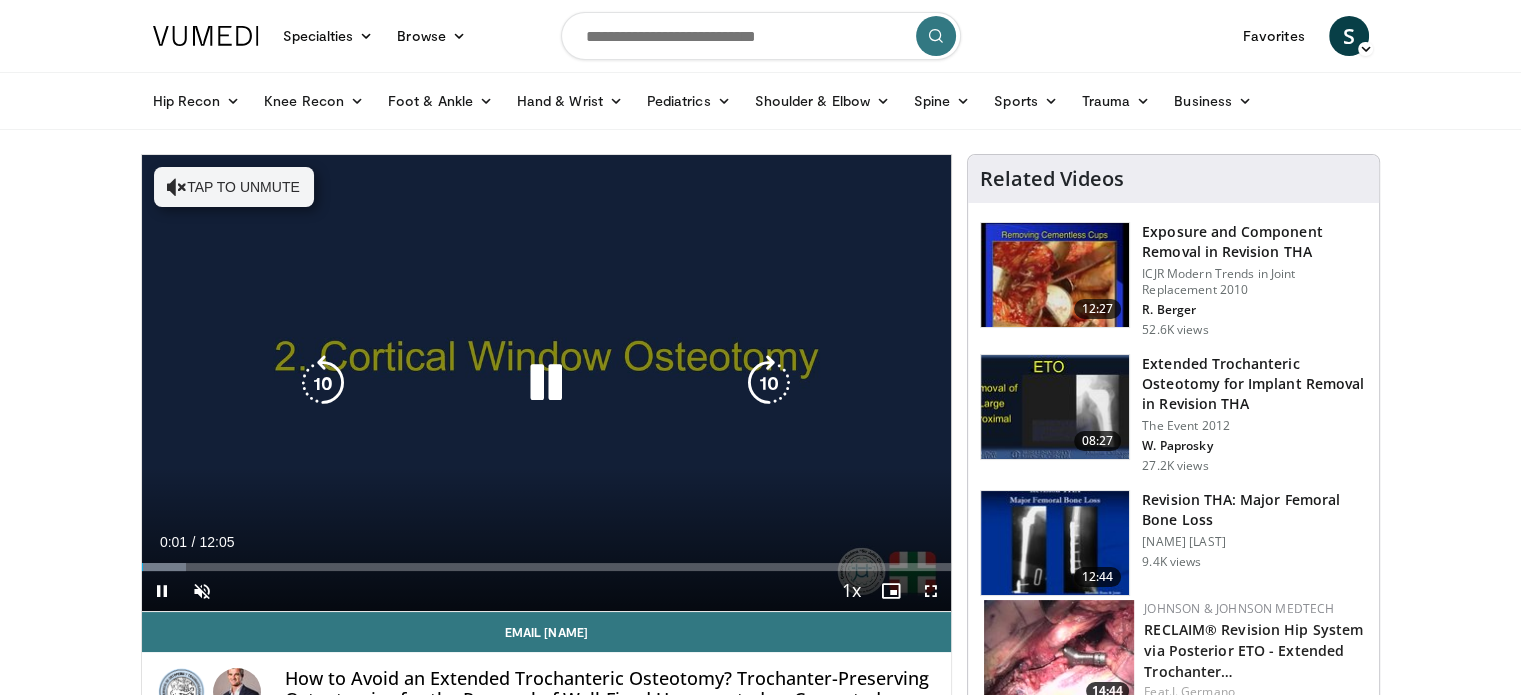 click on "Tap to unmute" at bounding box center (234, 187) 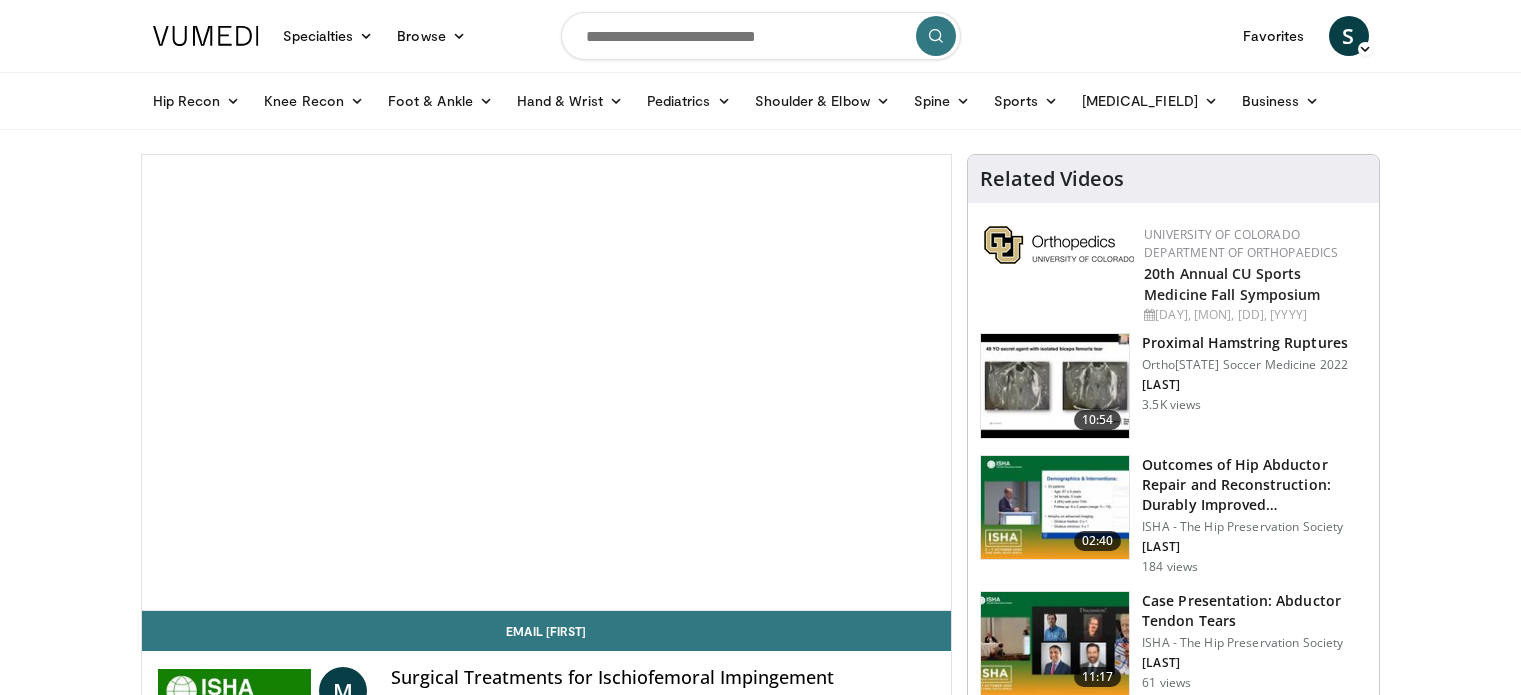 scroll, scrollTop: 0, scrollLeft: 0, axis: both 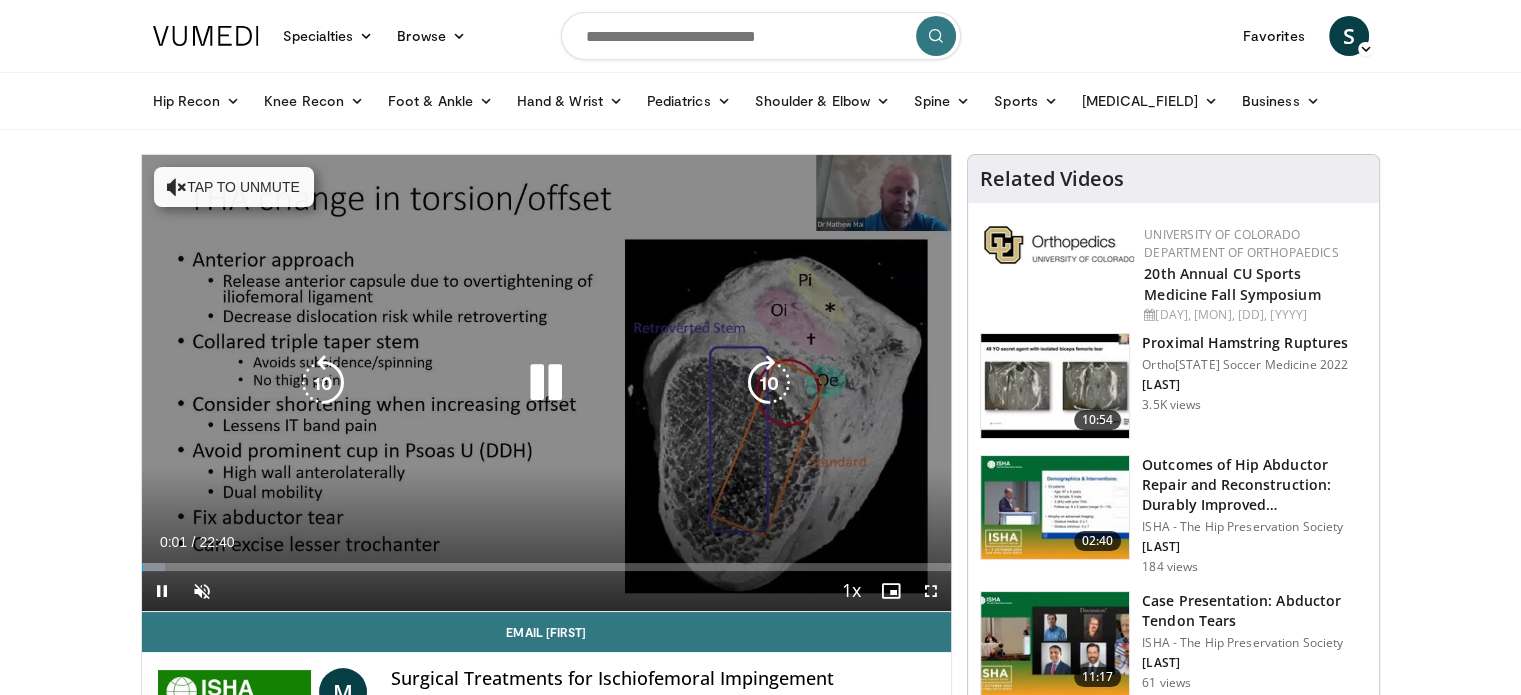 click on "Tap to unmute" at bounding box center (234, 187) 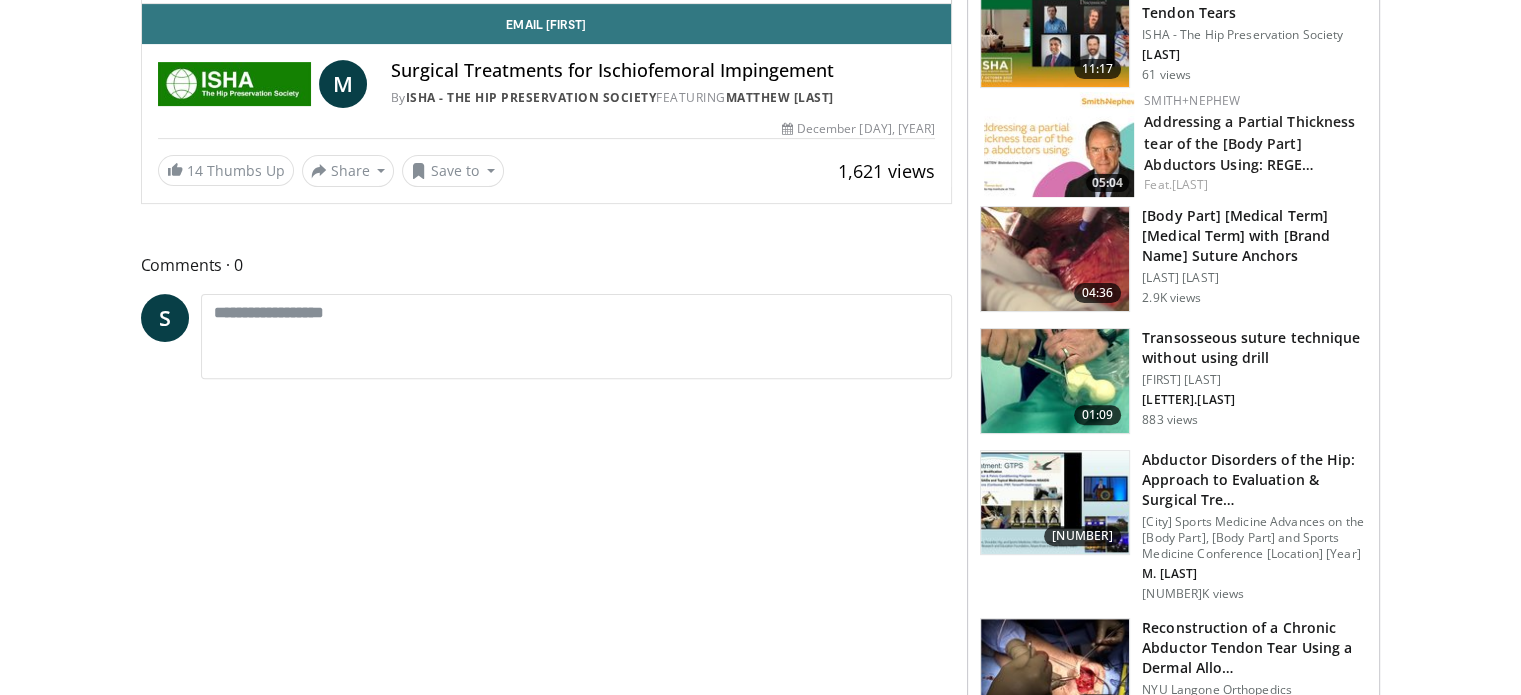 scroll, scrollTop: 0, scrollLeft: 0, axis: both 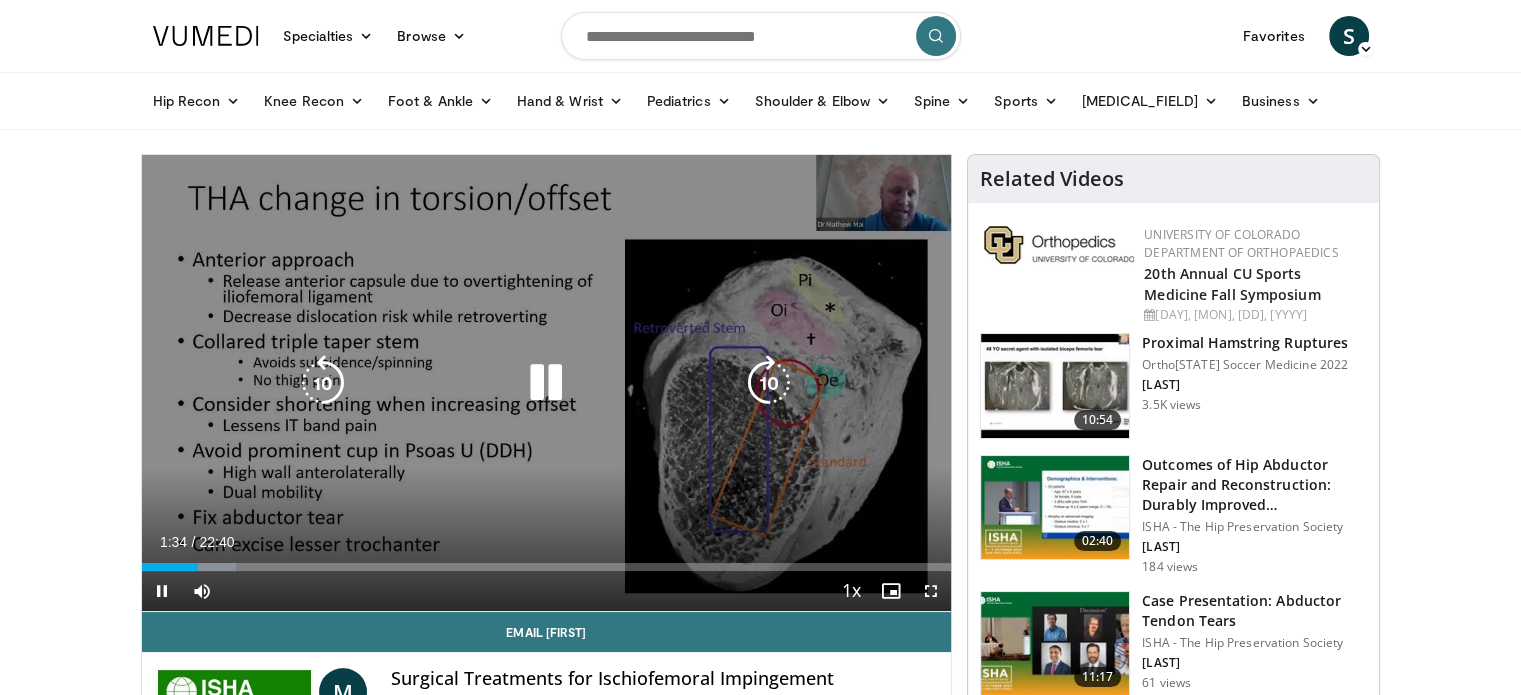 click on "10 seconds
Tap to unmute" at bounding box center (547, 383) 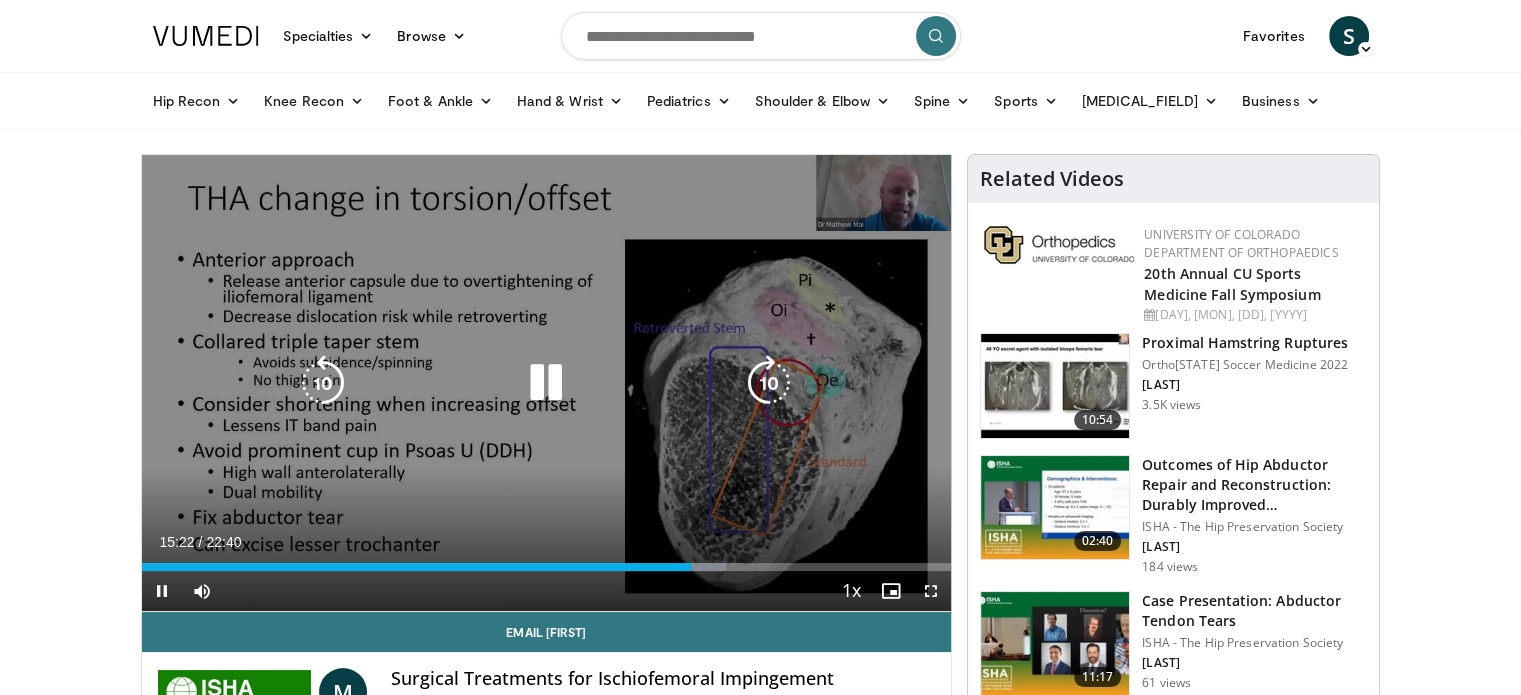 click on "30 seconds
Tap to unmute" at bounding box center [547, 383] 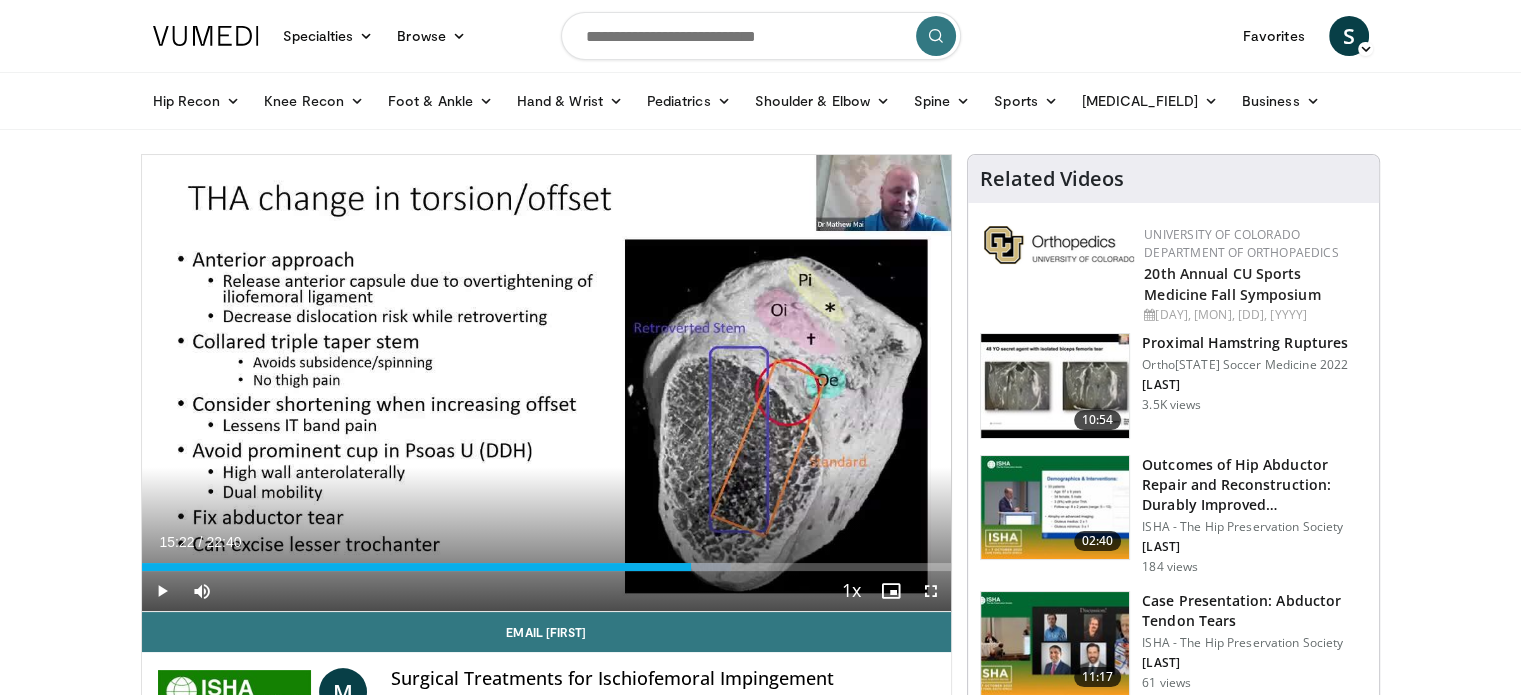 click on "30 seconds
Tap to unmute" at bounding box center [547, 383] 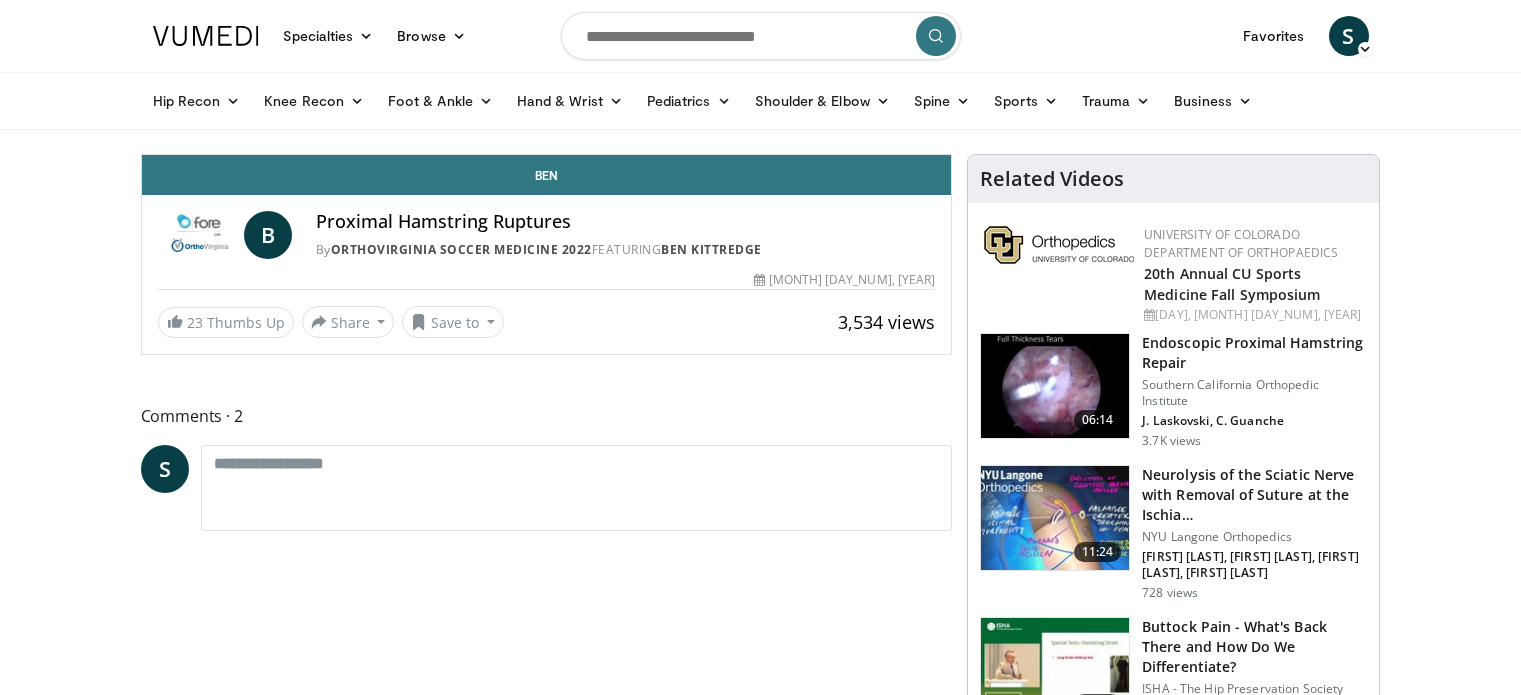 scroll, scrollTop: 0, scrollLeft: 0, axis: both 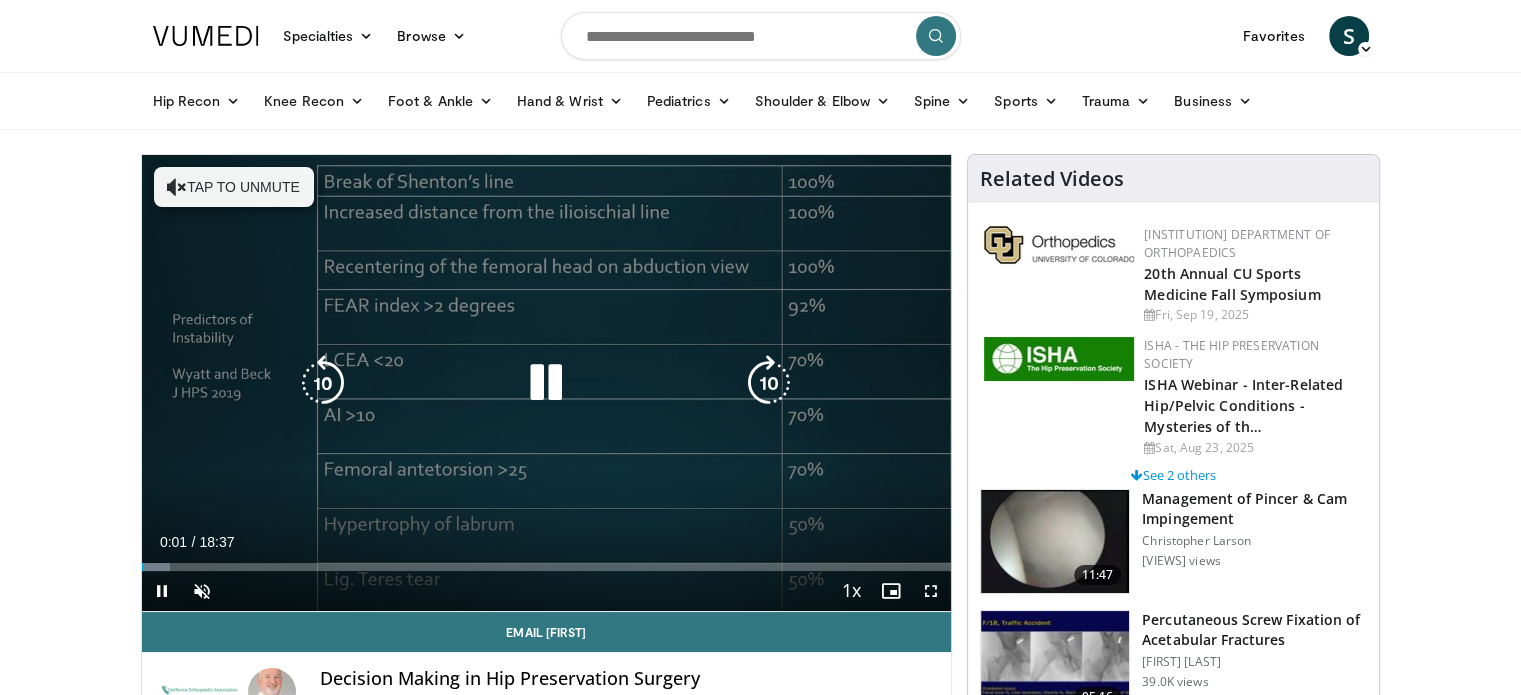 click on "Tap to unmute" at bounding box center [234, 187] 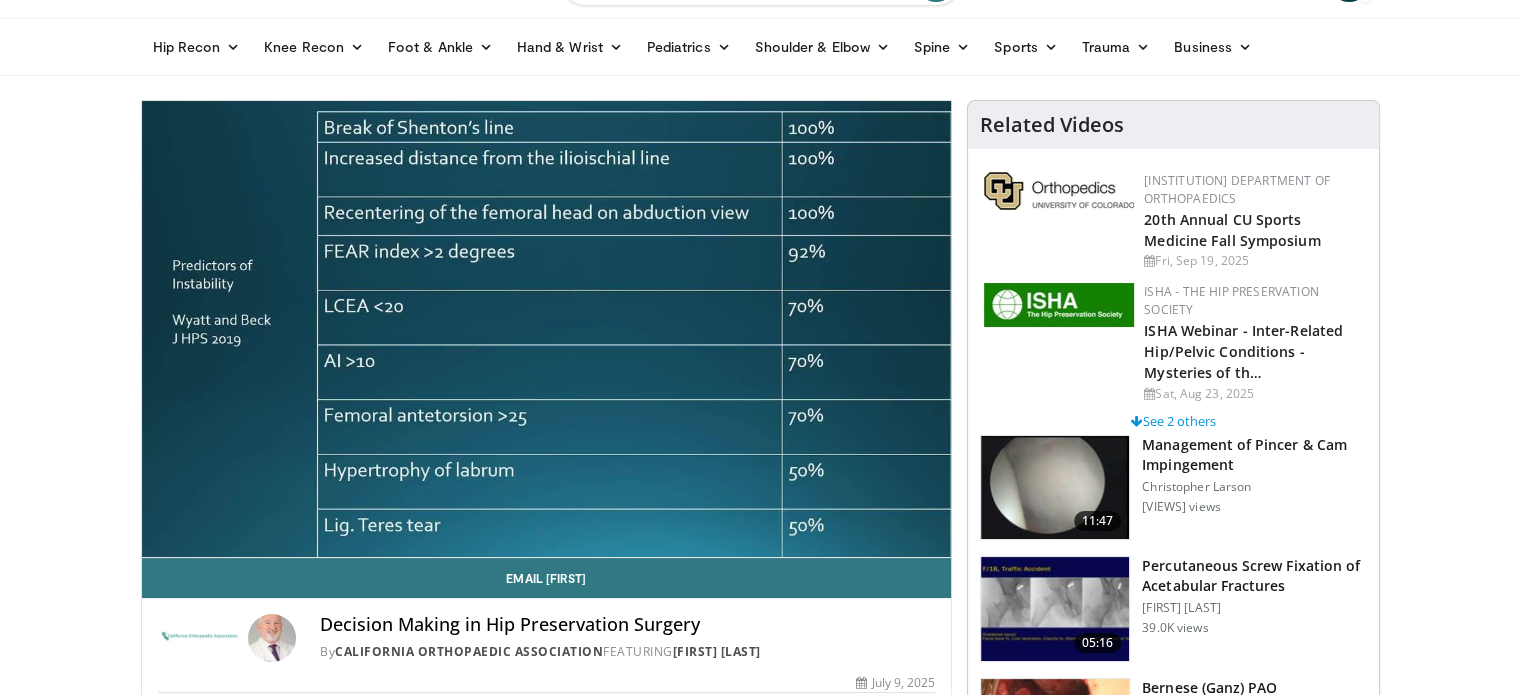 scroll, scrollTop: 52, scrollLeft: 0, axis: vertical 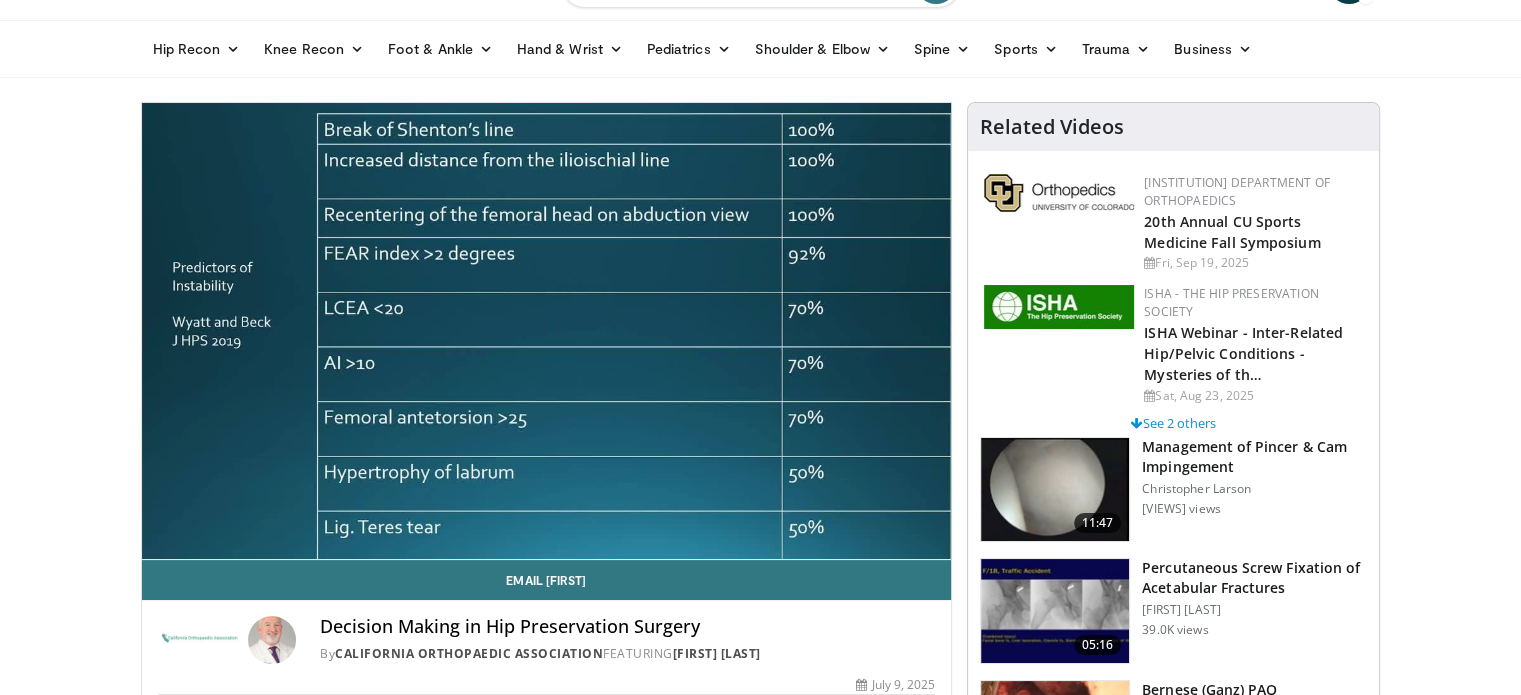 click on "Specialties
Adult & Family Medicine
Allergy, Asthma, Immunology
Anesthesiology
Cardiology
Dental
Dermatology
Endocrinology
Gastroenterology & Hepatology
General Surgery
Hematology & Oncology
Infectious Disease
Nephrology
Neurology
Neurosurgery
Obstetrics & Gynecology
Ophthalmology
Oral Maxillofacial
Orthopaedics
Otolaryngology
Pediatrics
Plastic Surgery
Podiatry
Psychiatry
Pulmonology
Radiation Oncology
Radiology
Rheumatology
Urology" at bounding box center (760, 1536) 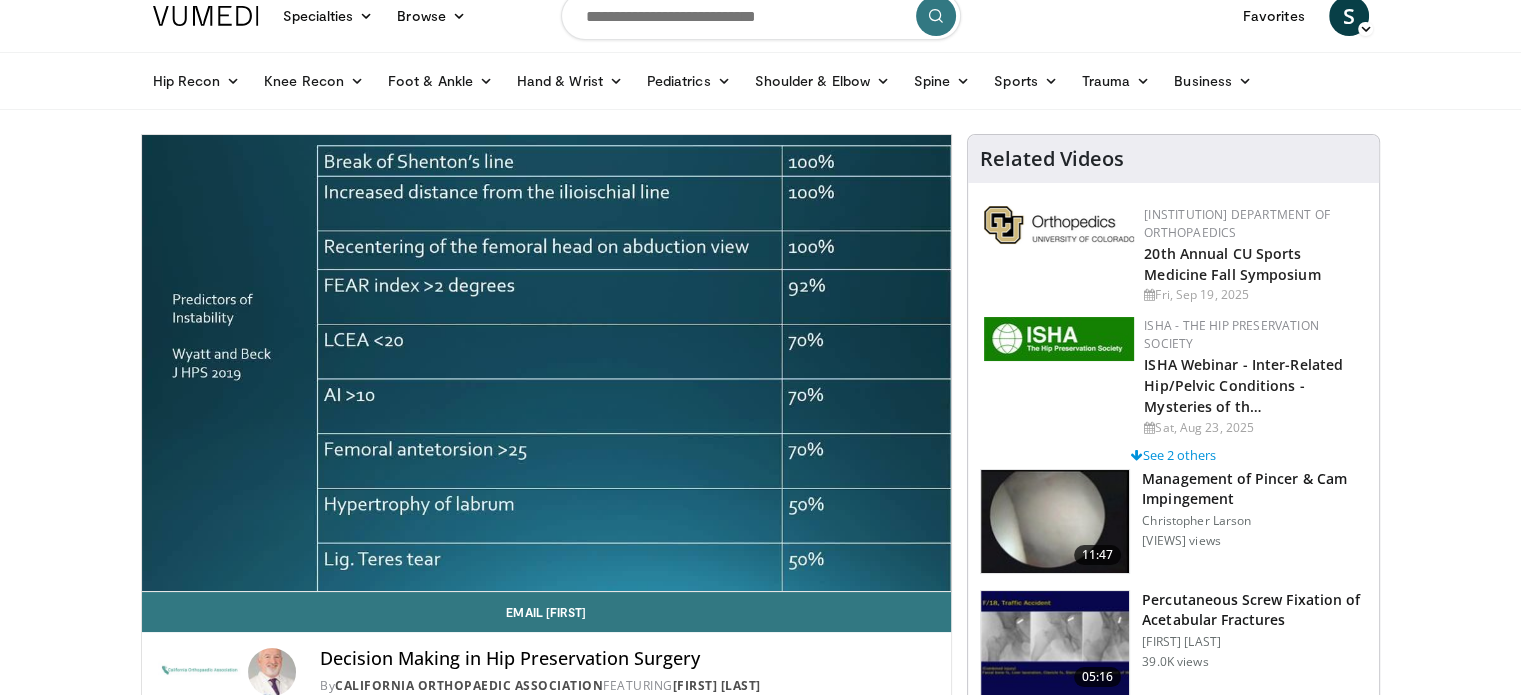 scroll, scrollTop: 0, scrollLeft: 0, axis: both 